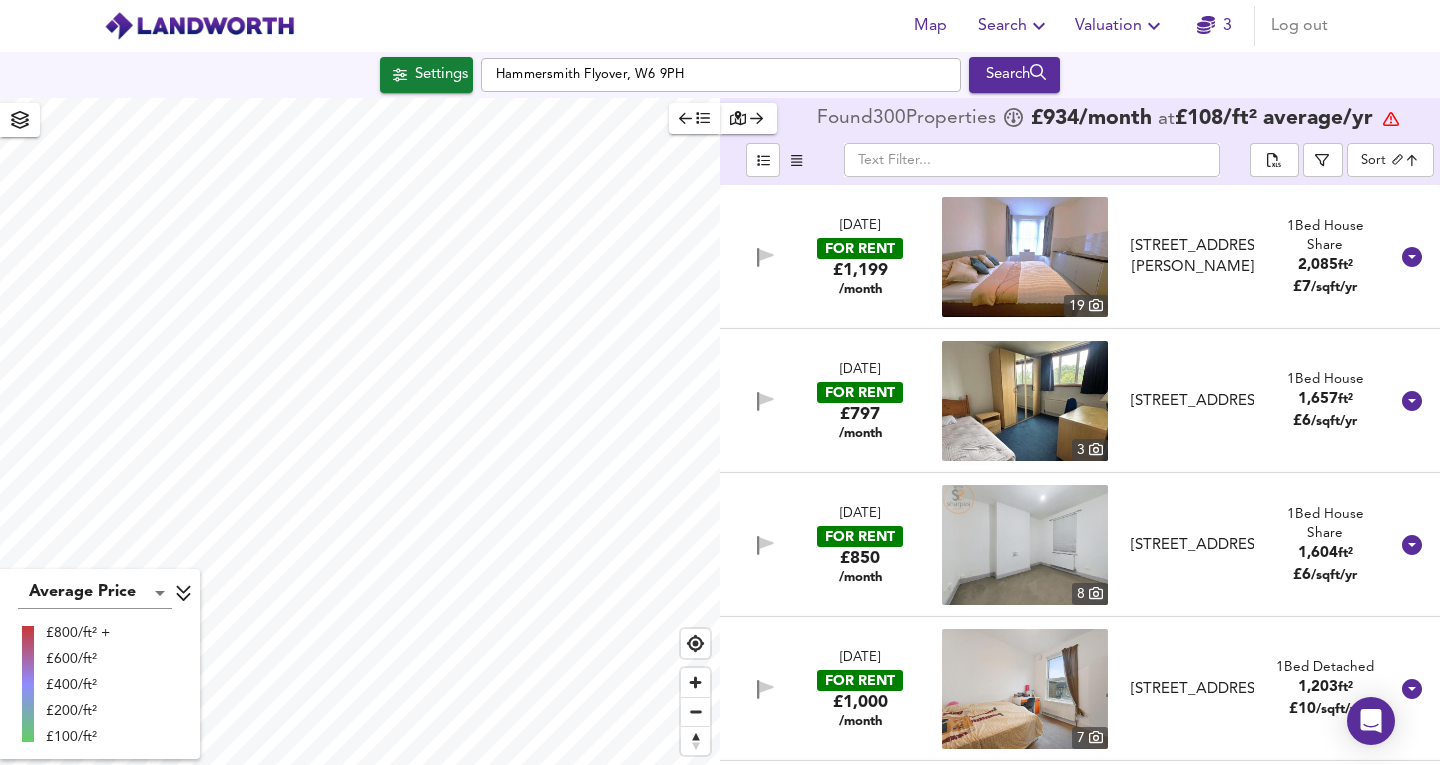 scroll, scrollTop: 0, scrollLeft: 0, axis: both 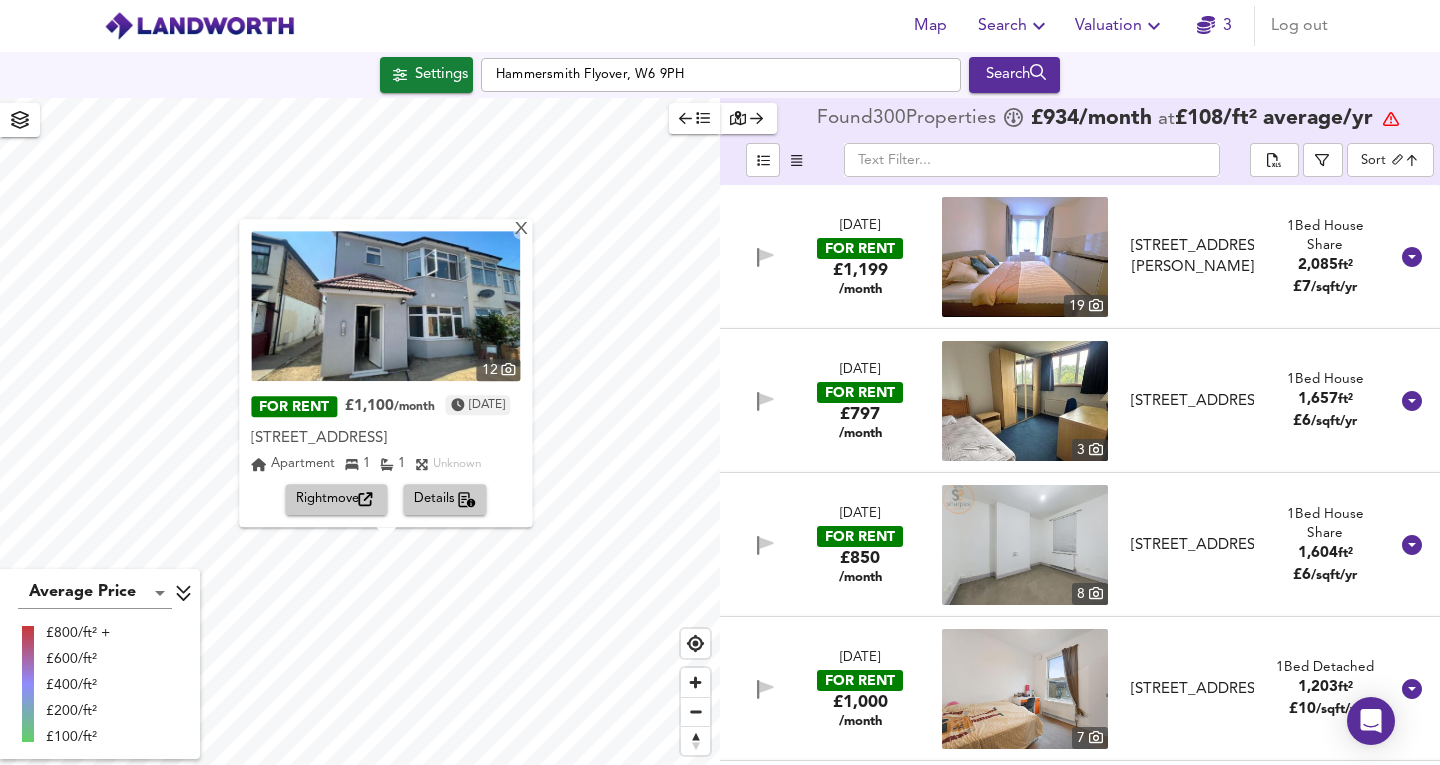 click on "Rightmove" at bounding box center (337, 500) 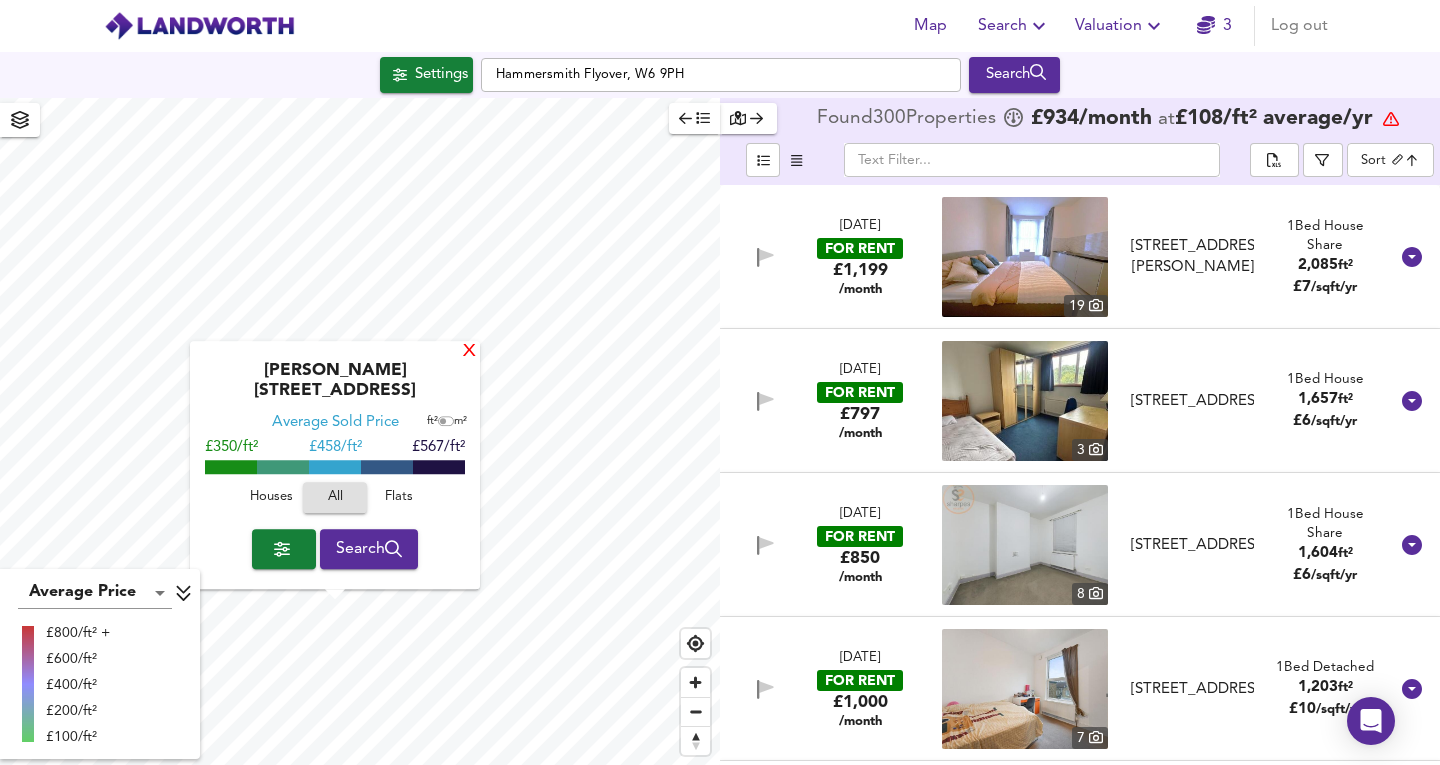 click on "X" at bounding box center [469, 352] 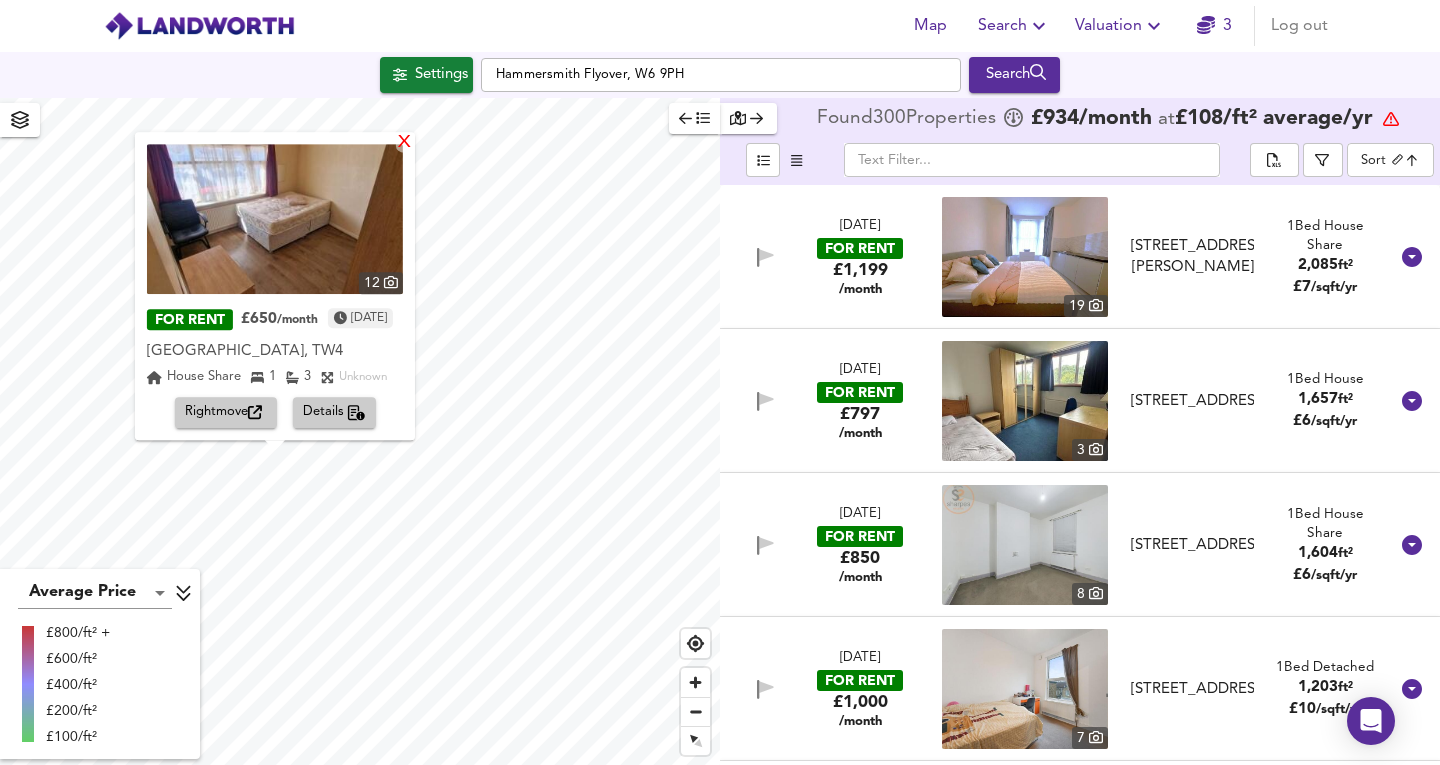 click on "X" at bounding box center [404, 143] 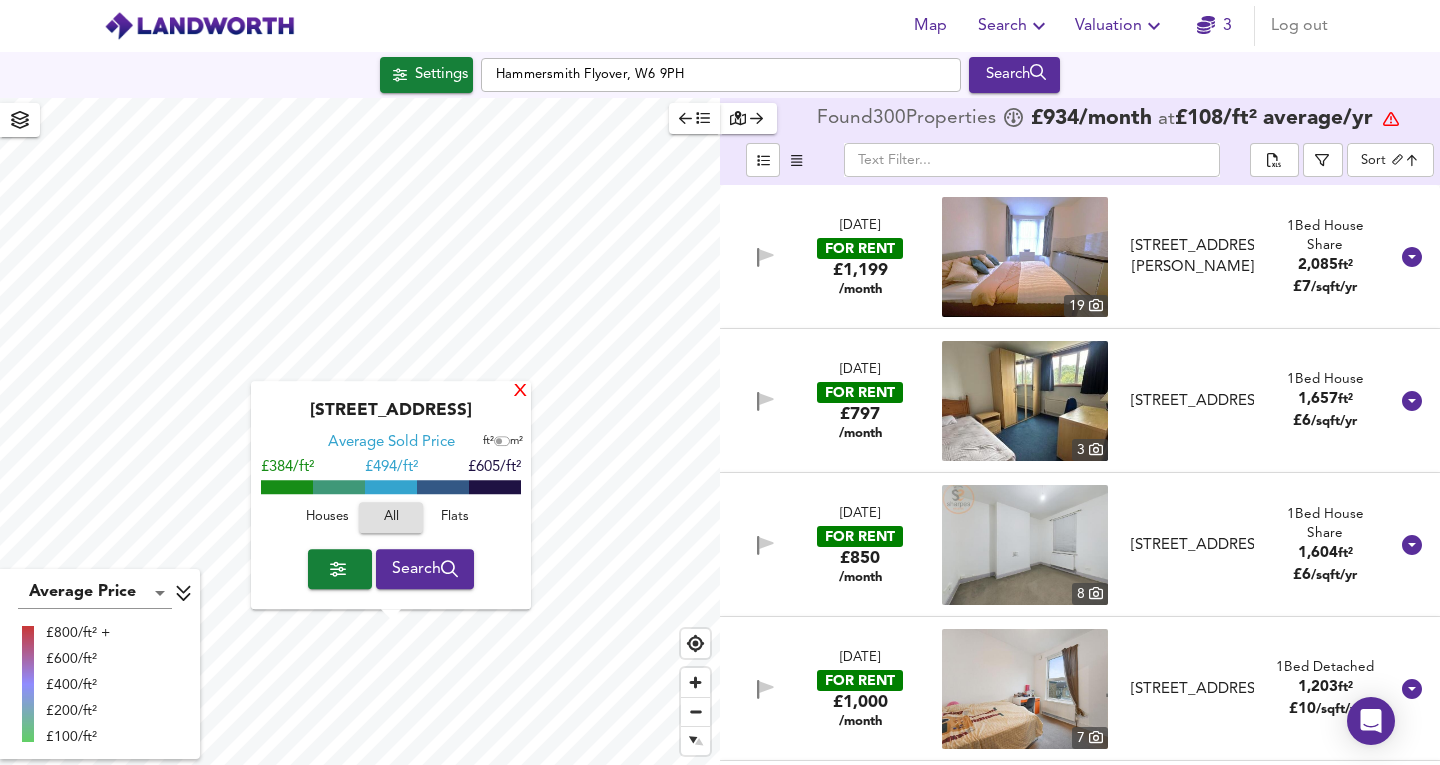 click on "X" at bounding box center (520, 392) 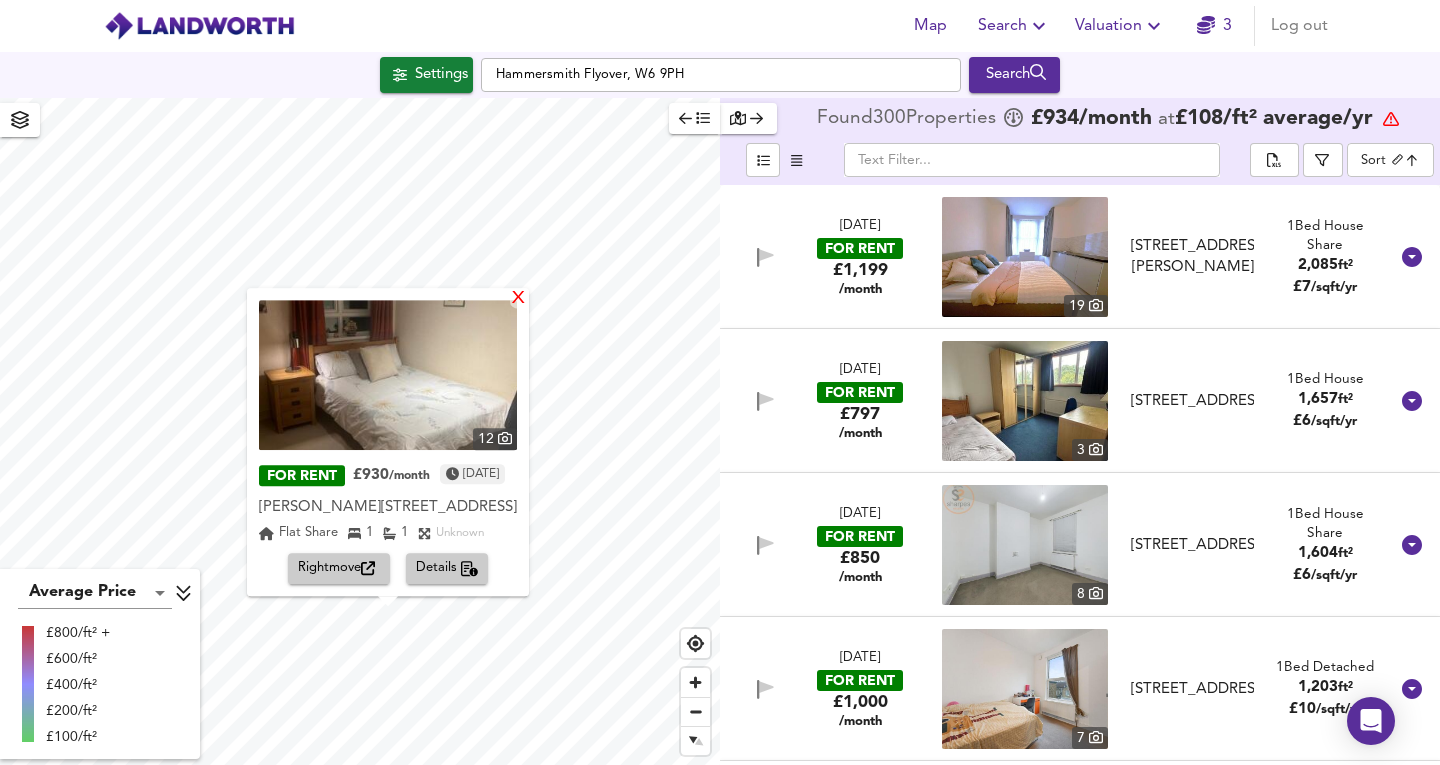 click on "X" at bounding box center (518, 299) 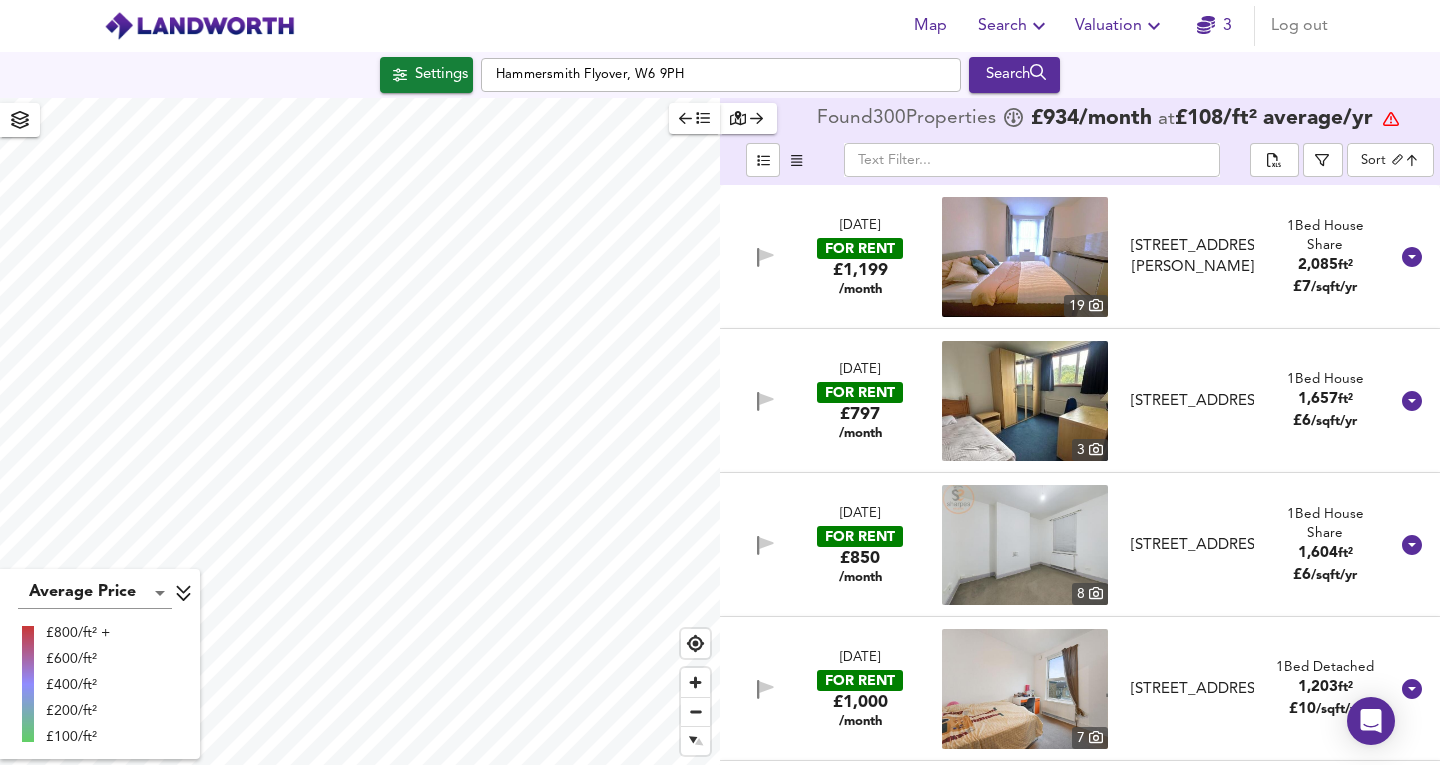 click on "Settings" at bounding box center (426, 75) 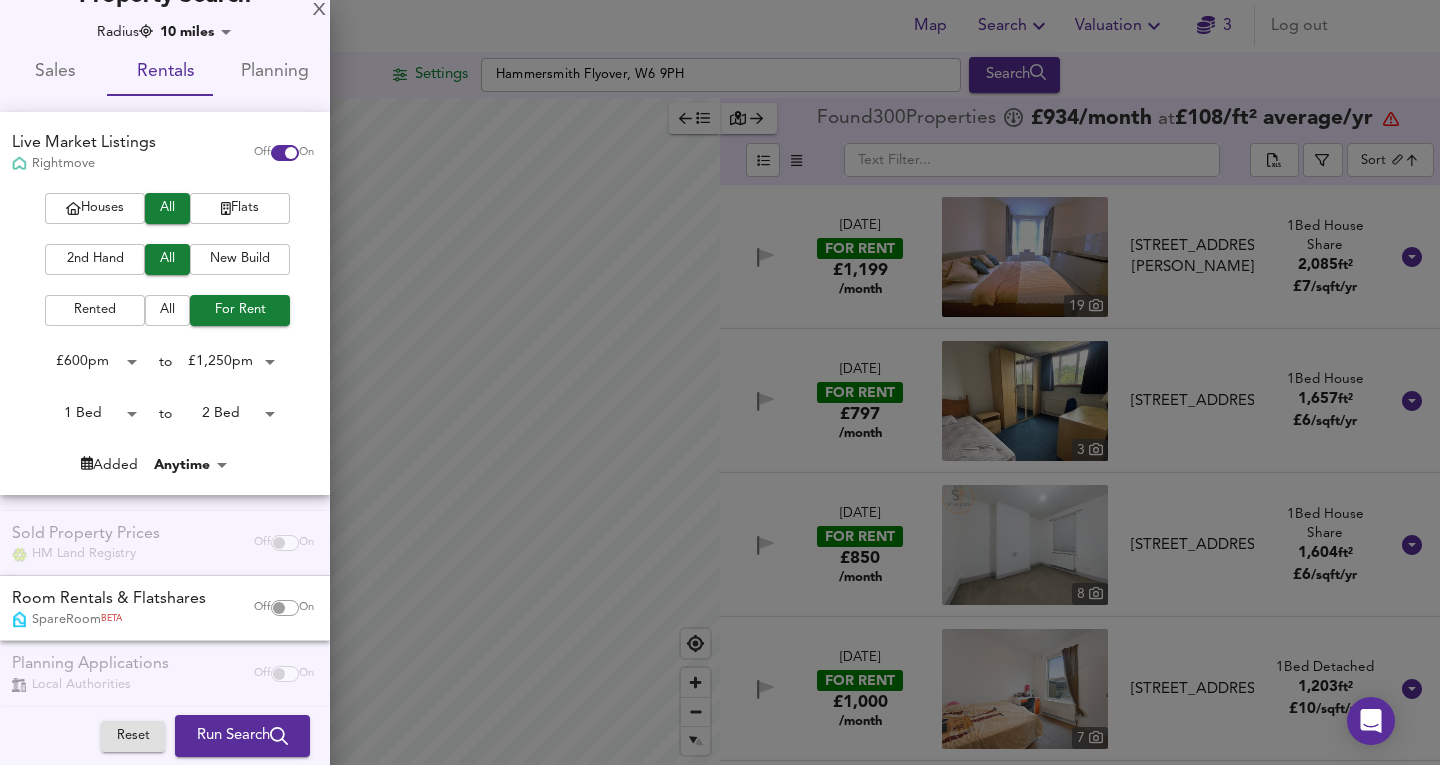 scroll, scrollTop: 0, scrollLeft: 0, axis: both 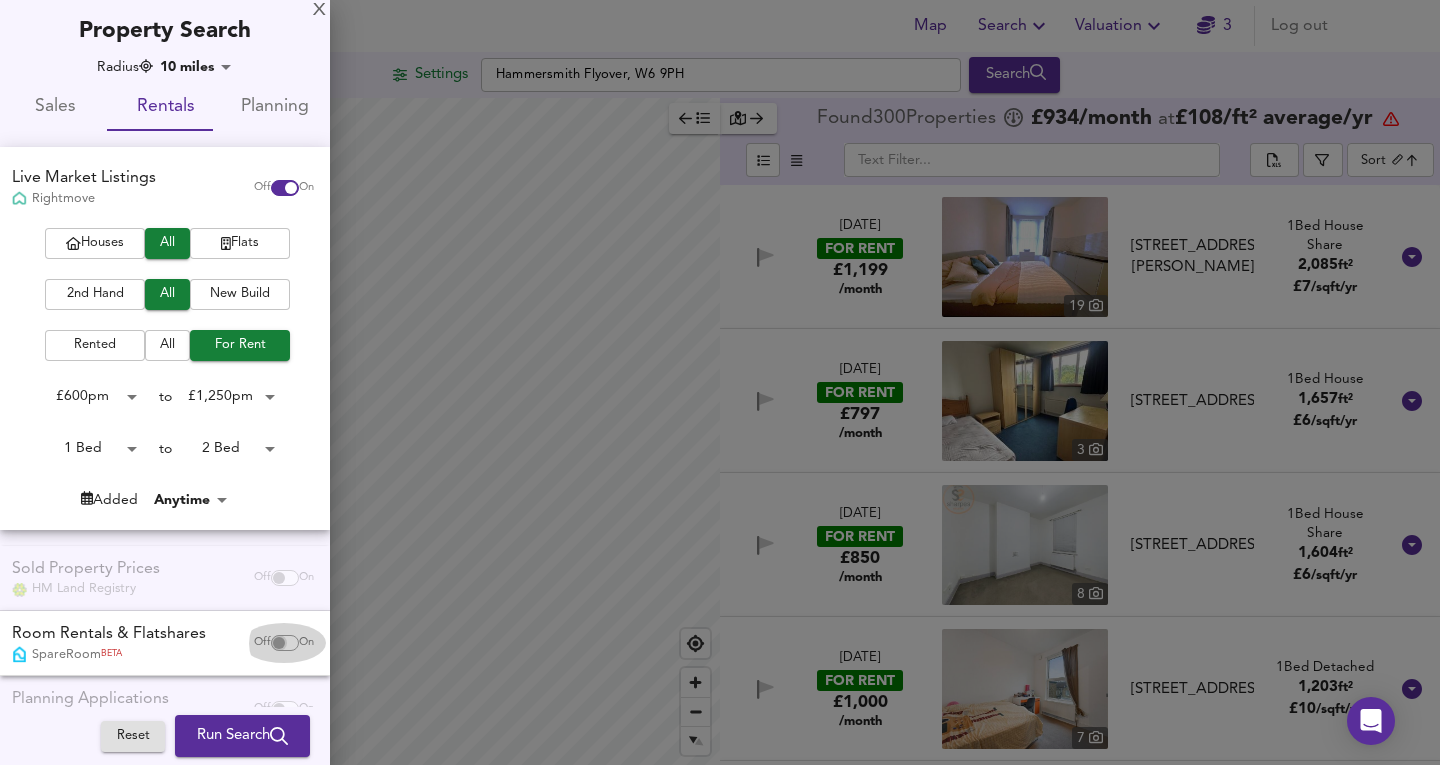 click at bounding box center (279, 643) 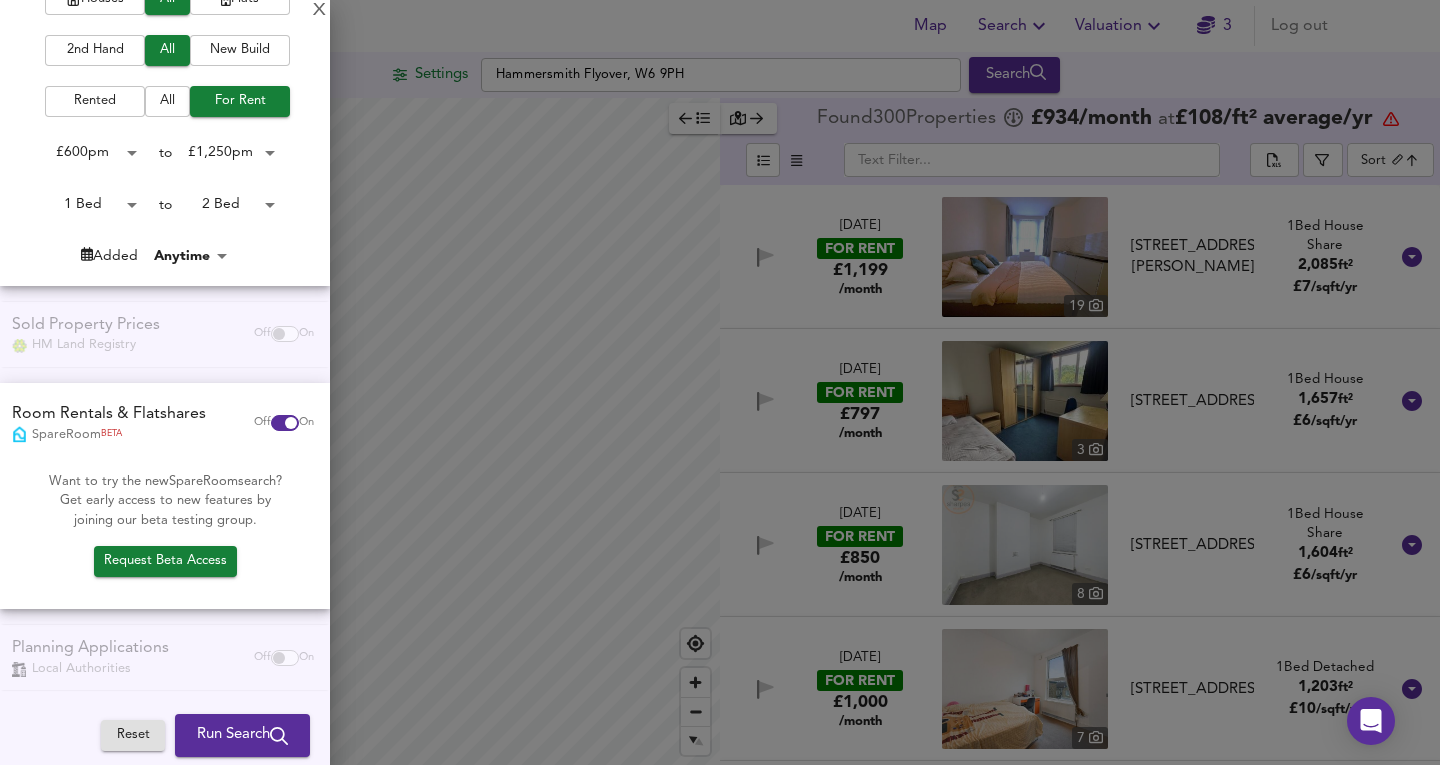 scroll, scrollTop: 247, scrollLeft: 0, axis: vertical 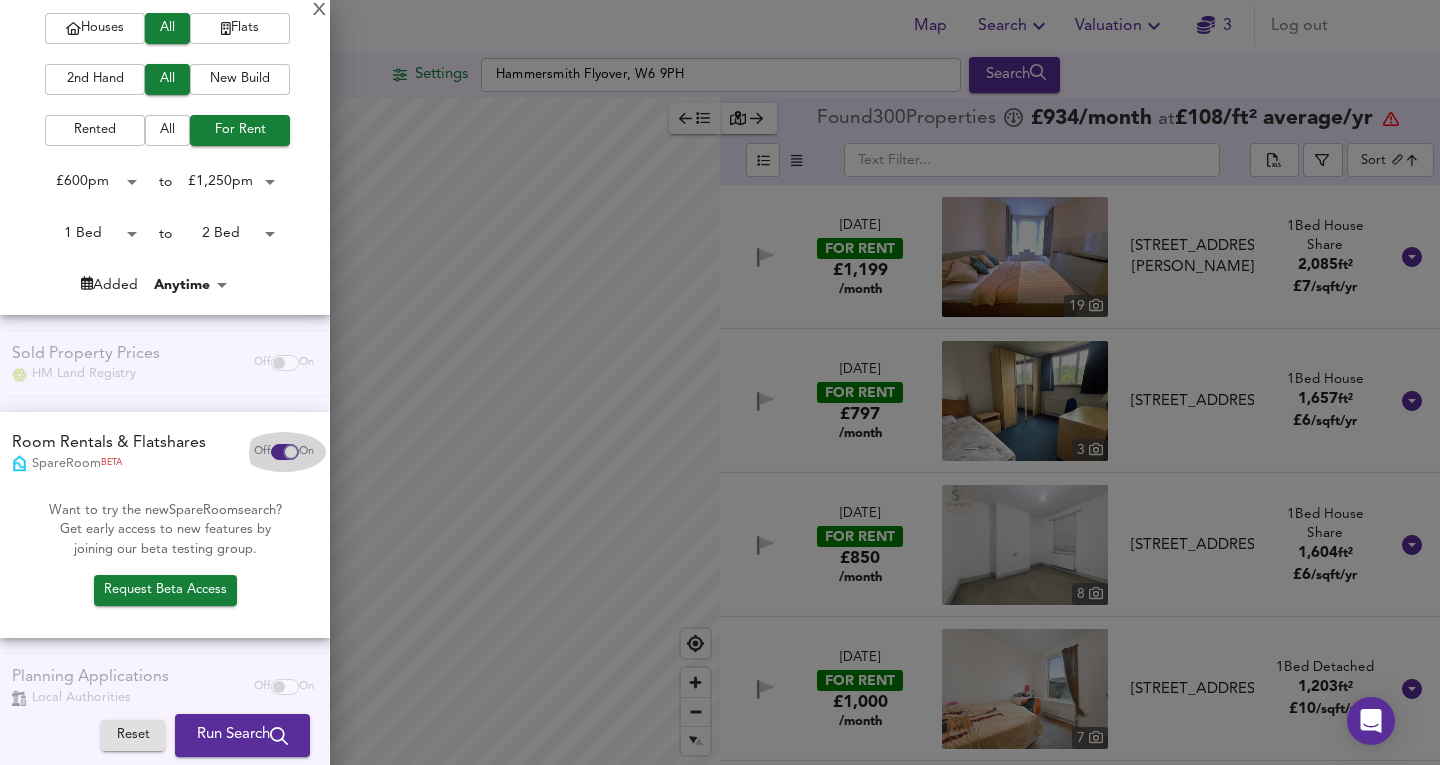 click at bounding box center [291, 452] 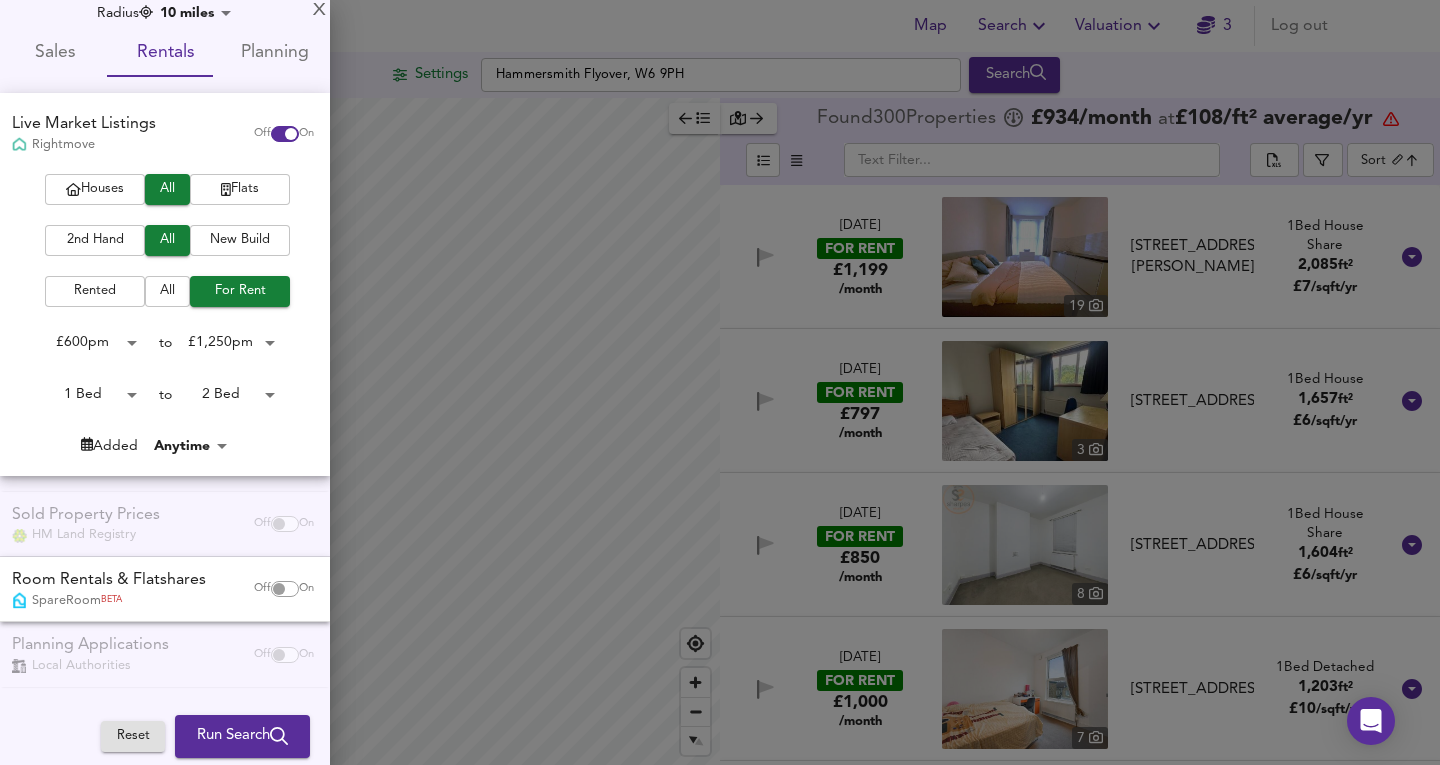 scroll, scrollTop: 0, scrollLeft: 0, axis: both 